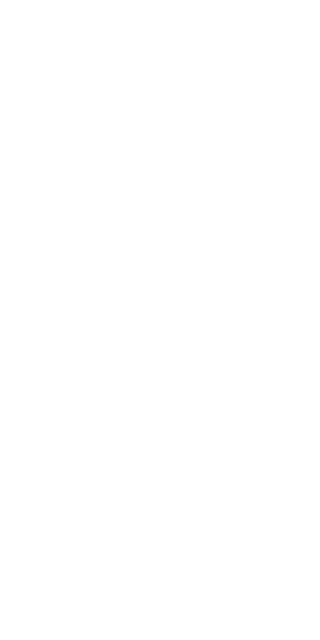 scroll, scrollTop: 0, scrollLeft: 0, axis: both 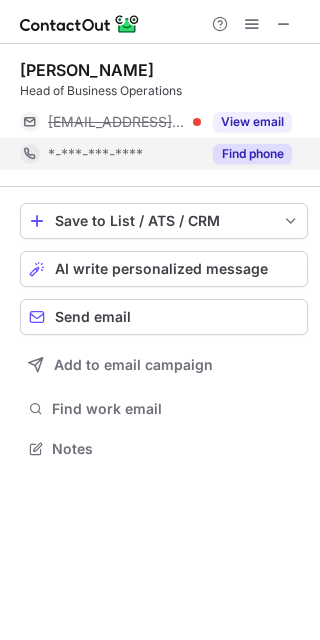 click on "*-***-***-****" at bounding box center (110, 154) 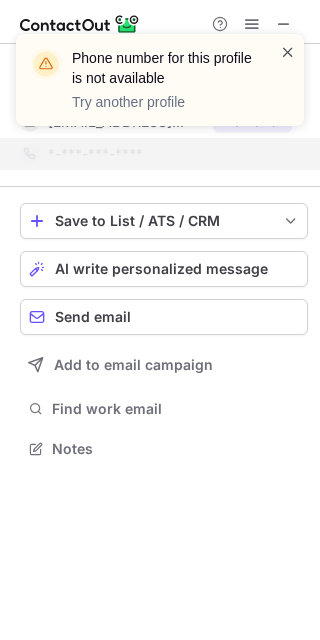click at bounding box center (288, 52) 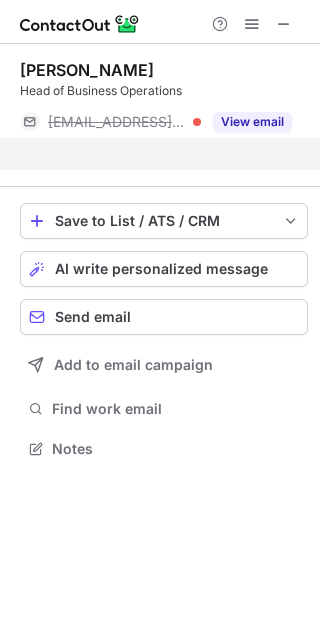 scroll, scrollTop: 402, scrollLeft: 320, axis: both 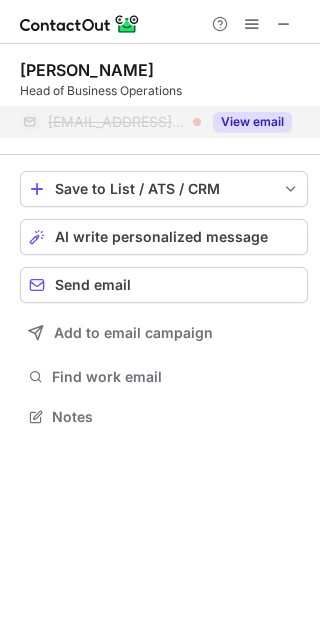 click on "***@meetingpossibilities.com" at bounding box center (117, 122) 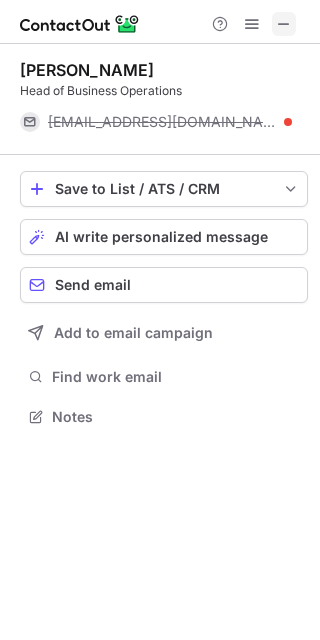 click at bounding box center [284, 24] 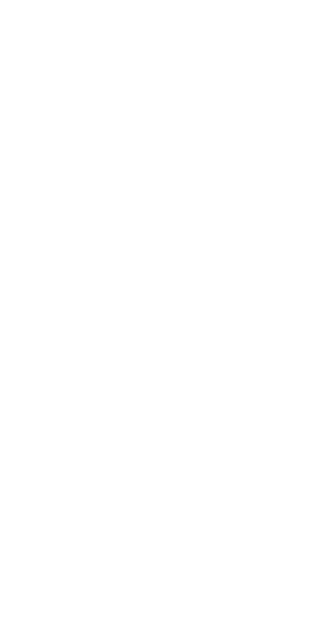 scroll, scrollTop: 0, scrollLeft: 0, axis: both 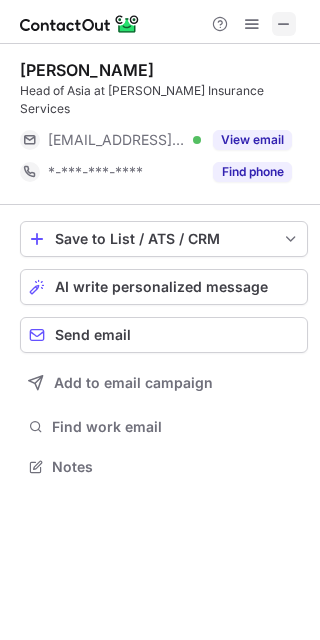 click at bounding box center [284, 24] 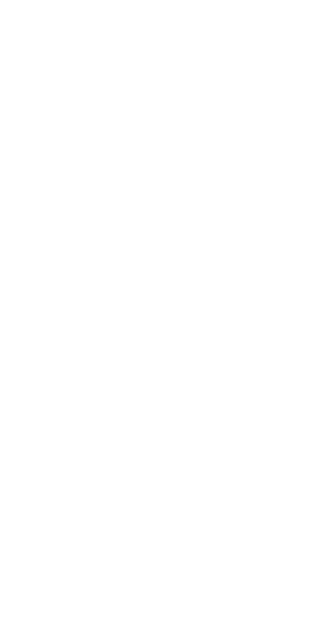scroll, scrollTop: 0, scrollLeft: 0, axis: both 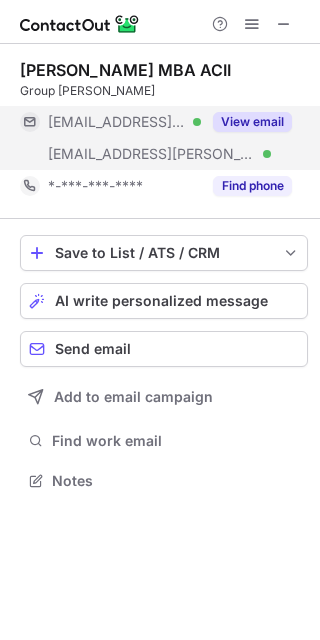 click on "[EMAIL_ADDRESS][DOMAIN_NAME] Verified" at bounding box center (110, 122) 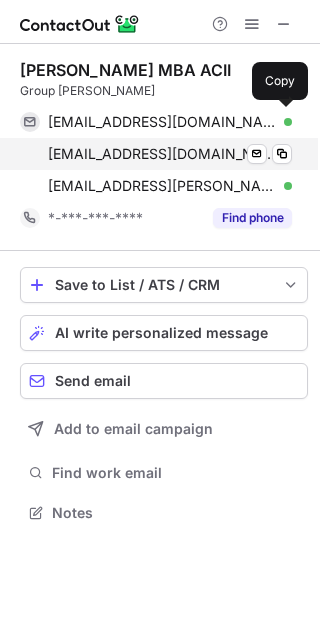 scroll, scrollTop: 9, scrollLeft: 10, axis: both 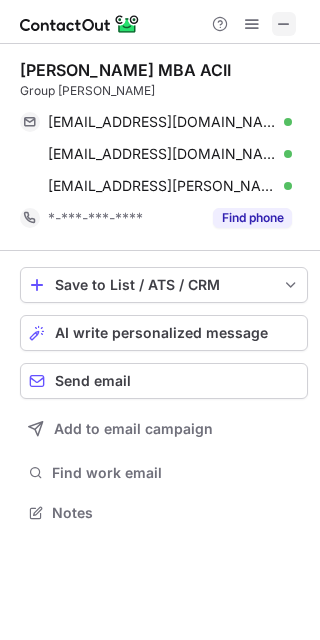 click at bounding box center [284, 24] 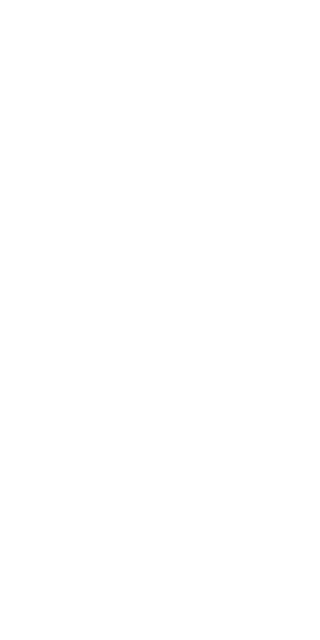 scroll, scrollTop: 0, scrollLeft: 0, axis: both 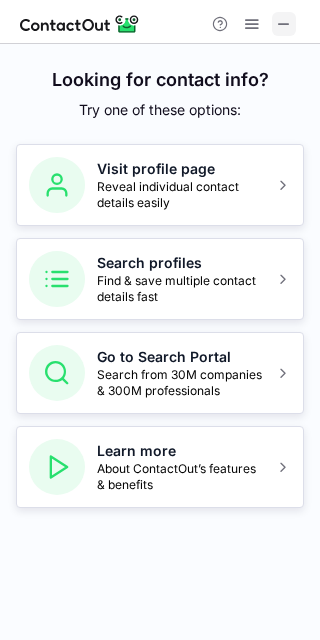 click at bounding box center (284, 24) 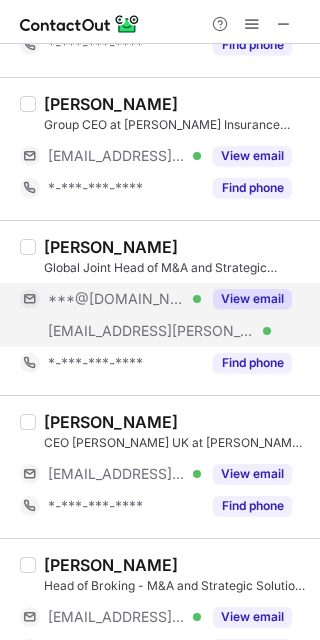 scroll, scrollTop: 400, scrollLeft: 0, axis: vertical 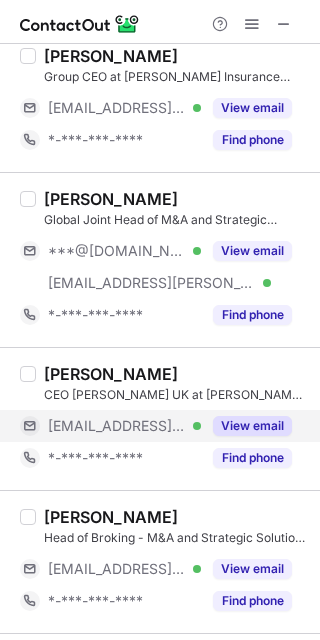 click on "[EMAIL_ADDRESS][PERSON_NAME][DOMAIN_NAME]" at bounding box center [117, 426] 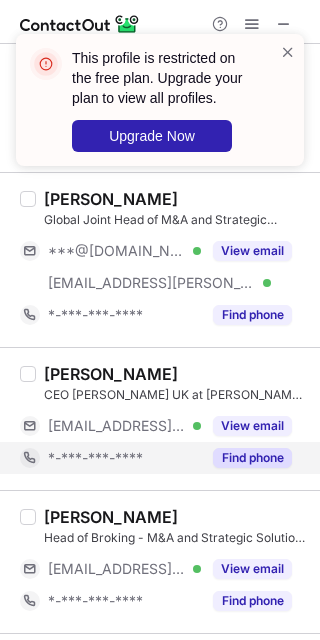 click on "*-***-***-****" at bounding box center [124, 458] 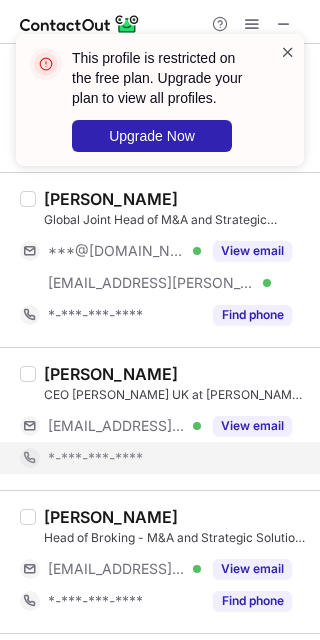 click at bounding box center [288, 52] 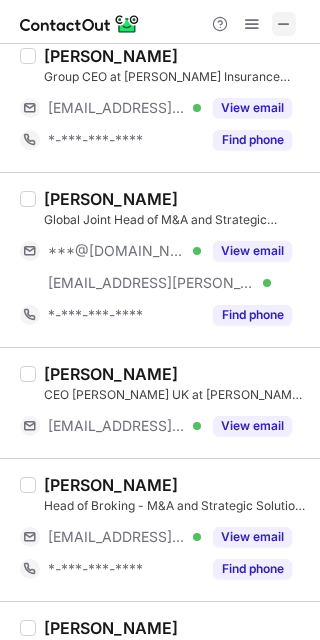 click at bounding box center [284, 24] 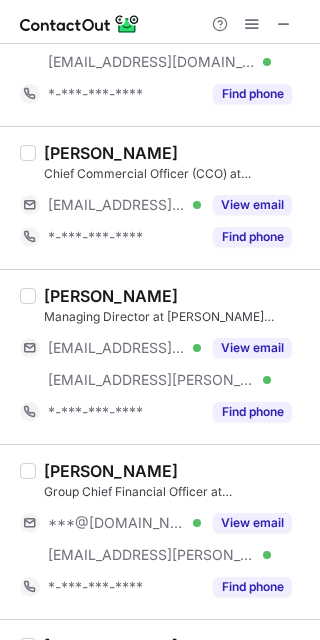 scroll, scrollTop: 0, scrollLeft: 0, axis: both 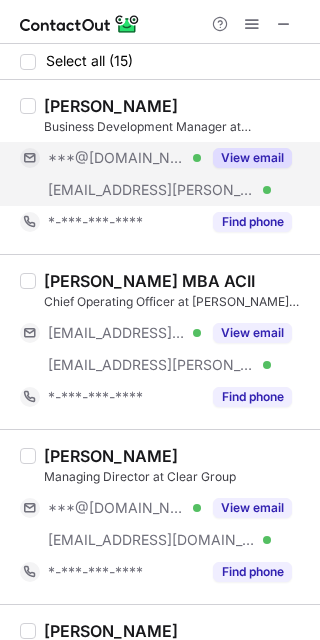click on "***@live.co.uk" at bounding box center (117, 158) 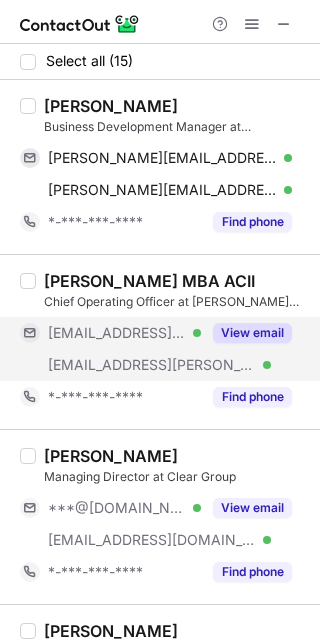 click on "***@lebecq.orangehome.co.uk" at bounding box center (117, 333) 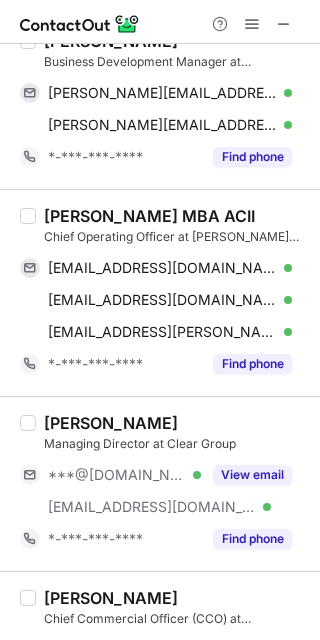 scroll, scrollTop: 100, scrollLeft: 0, axis: vertical 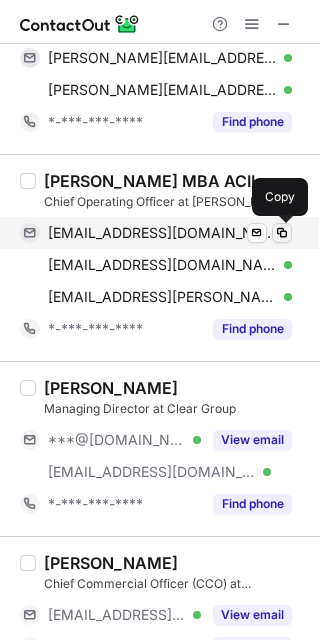click at bounding box center [282, 233] 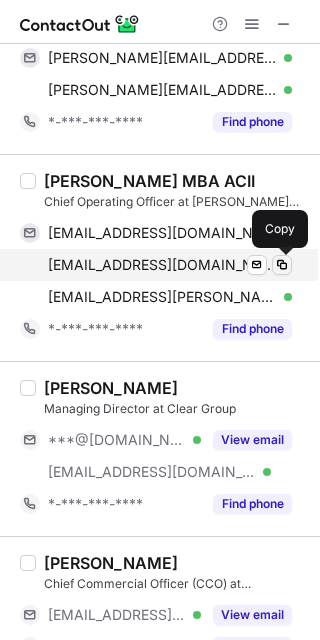 click at bounding box center [282, 265] 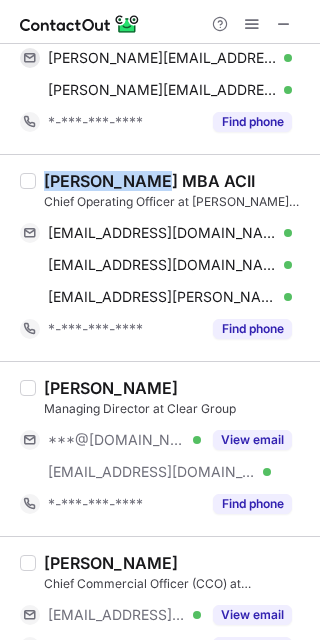 drag, startPoint x: 47, startPoint y: 182, endPoint x: 146, endPoint y: 187, distance: 99.12618 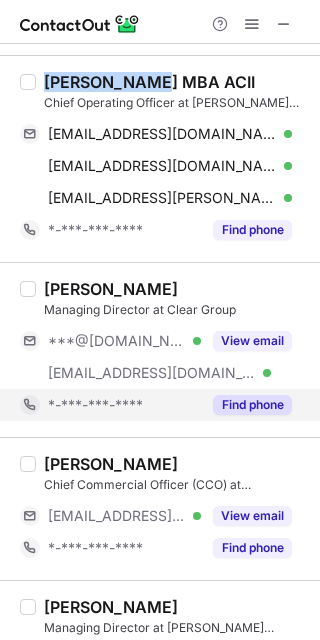 scroll, scrollTop: 200, scrollLeft: 0, axis: vertical 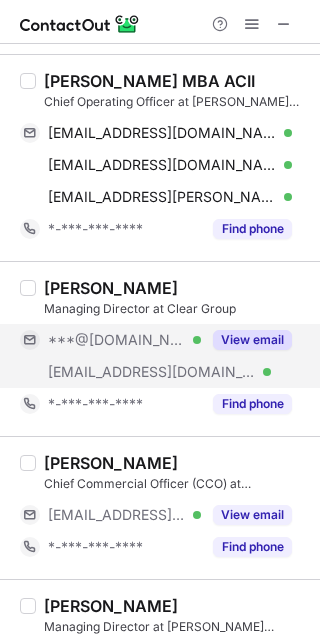 click on "***@thecleargroup.com" at bounding box center (152, 372) 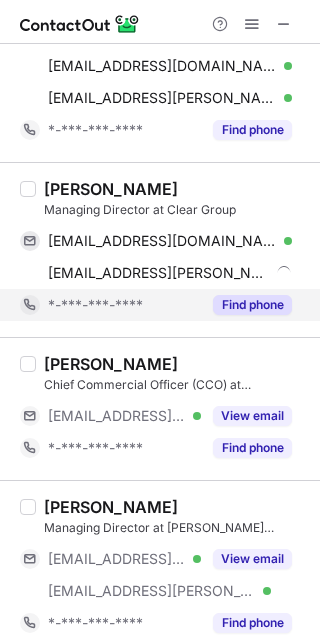 scroll, scrollTop: 300, scrollLeft: 0, axis: vertical 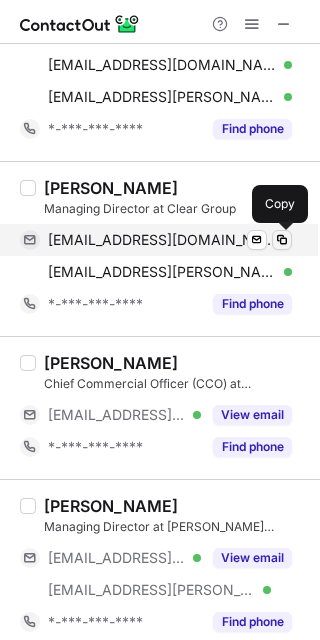 click at bounding box center [282, 240] 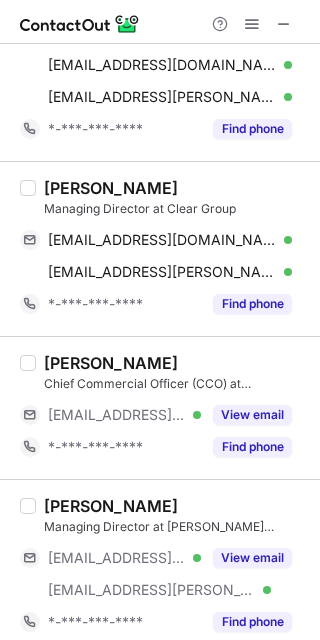 scroll, scrollTop: 400, scrollLeft: 0, axis: vertical 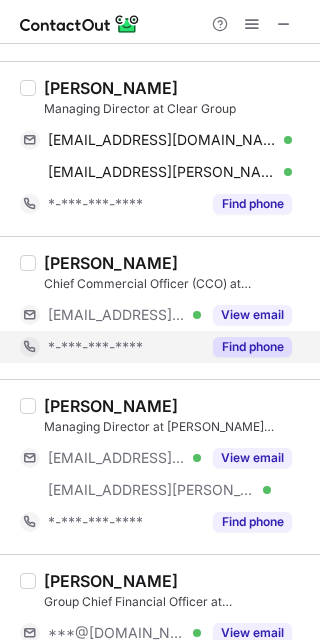 click on "*-***-***-****" at bounding box center [110, 347] 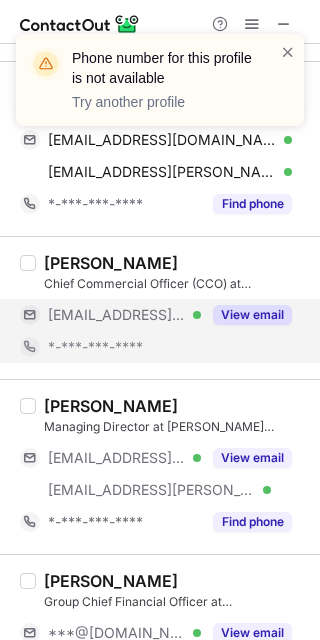 click on "***@miller-insurance.com" at bounding box center [117, 315] 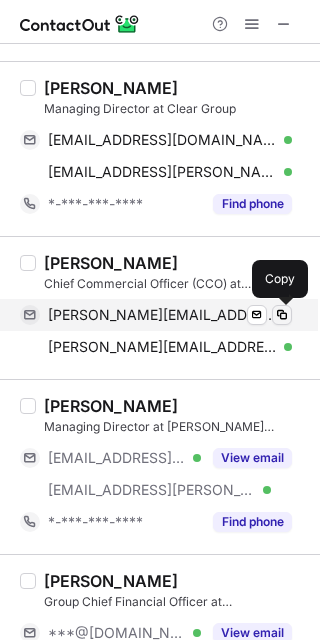 click at bounding box center [282, 315] 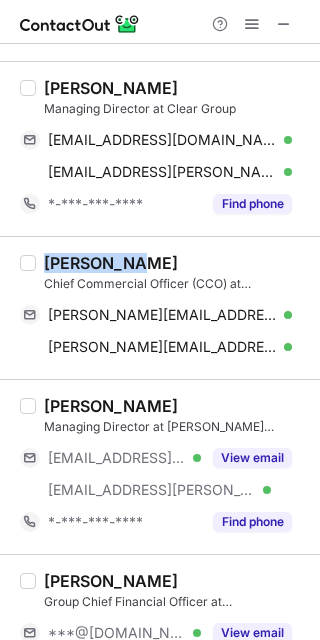 drag, startPoint x: 47, startPoint y: 261, endPoint x: 127, endPoint y: 262, distance: 80.00625 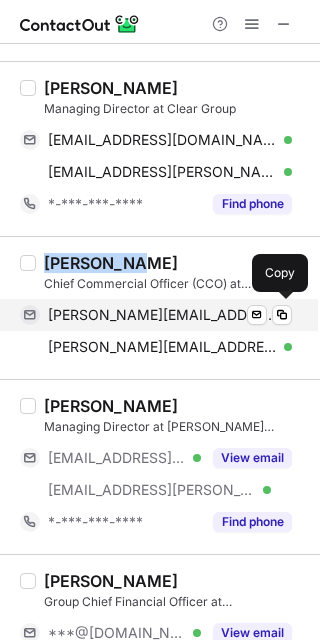 copy on "Jake Tobin" 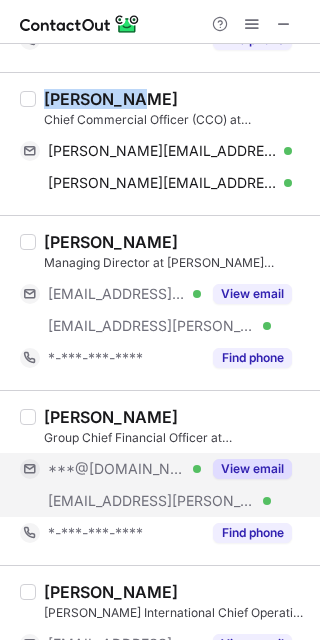 scroll, scrollTop: 600, scrollLeft: 0, axis: vertical 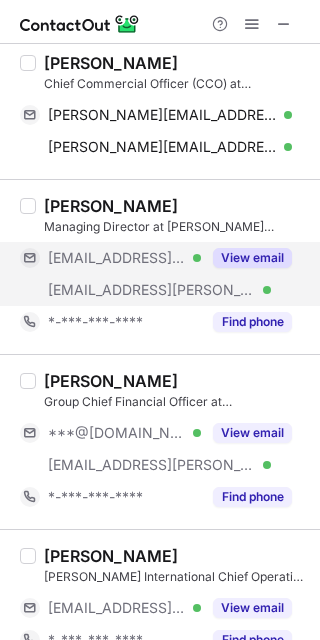 click on "***@miller-insurance.com" at bounding box center [152, 290] 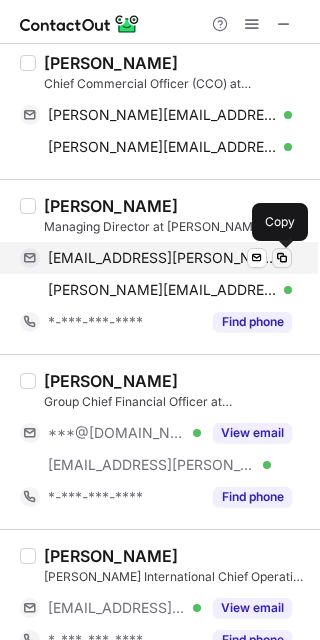 click at bounding box center [282, 258] 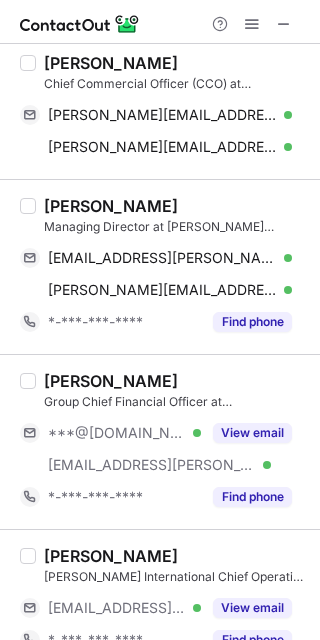 drag, startPoint x: 47, startPoint y: 203, endPoint x: 168, endPoint y: 207, distance: 121.0661 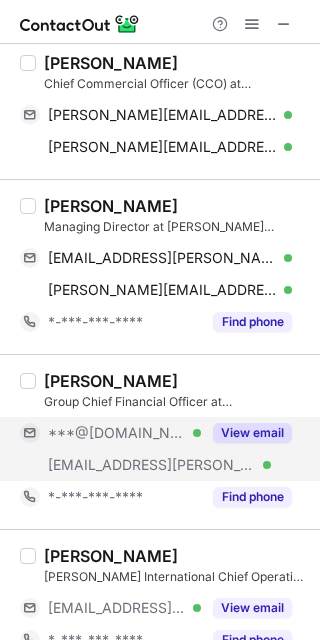 click on "***@gmail.com" at bounding box center (117, 433) 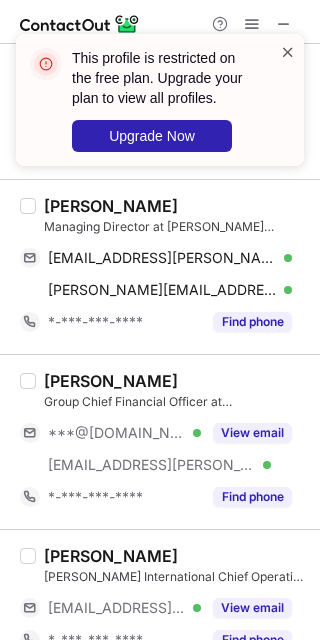 click at bounding box center [288, 52] 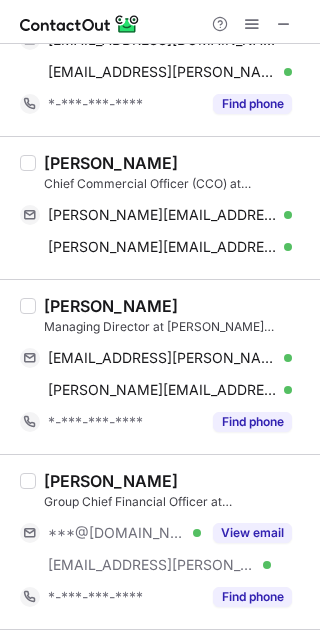 scroll, scrollTop: 600, scrollLeft: 0, axis: vertical 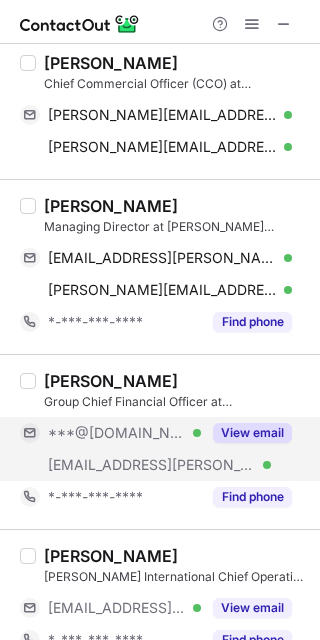 click on "***@gmail.com" at bounding box center [117, 433] 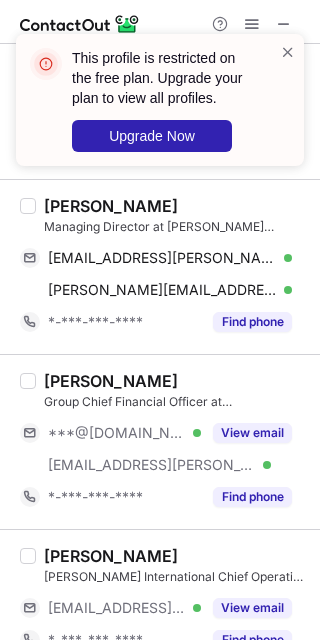 click on "This profile is restricted on the free plan. Upgrade your plan to view all profiles. Upgrade Now" at bounding box center (160, 108) 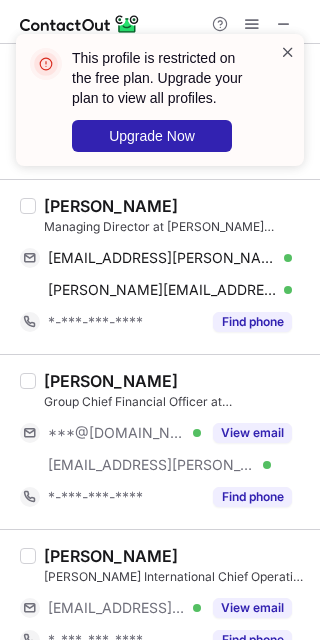 click at bounding box center [288, 52] 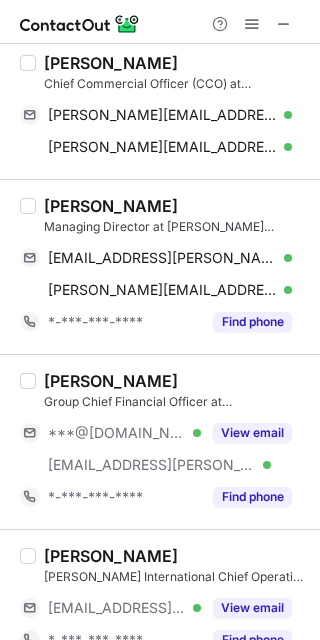 click on "This profile is restricted on the free plan. Upgrade your plan to view all profiles. Upgrade Now" at bounding box center (160, 108) 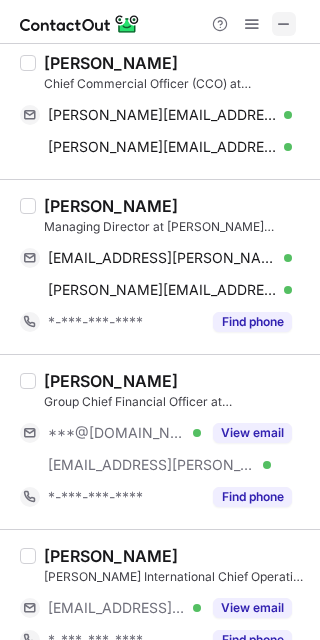 click at bounding box center (284, 24) 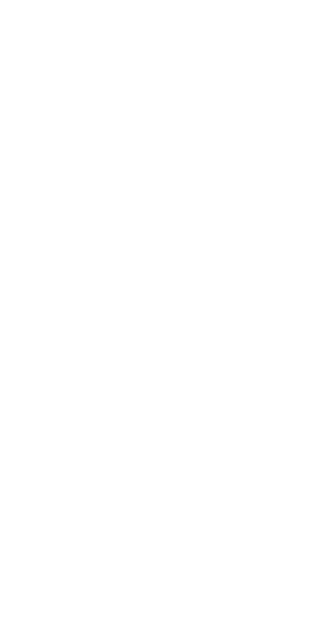 scroll, scrollTop: 0, scrollLeft: 0, axis: both 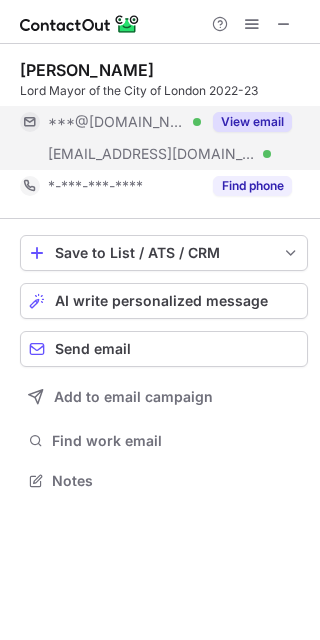 click on "***@aol.com Verified" at bounding box center [124, 122] 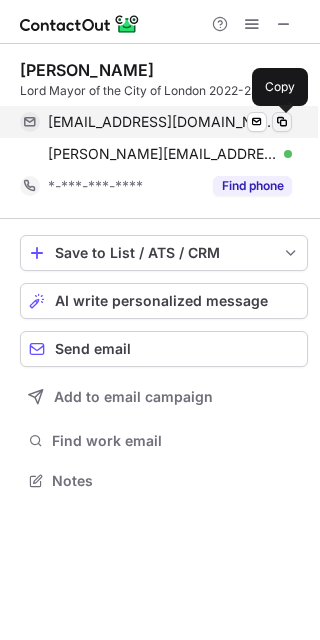 click at bounding box center (282, 122) 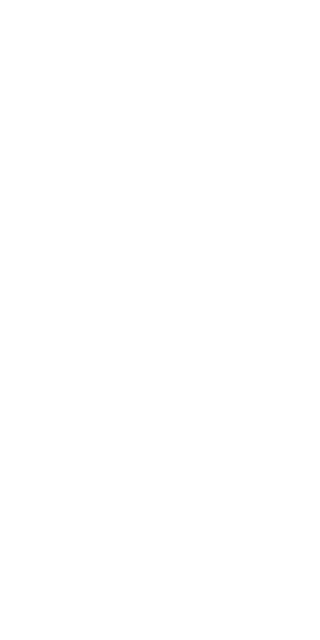 scroll, scrollTop: 0, scrollLeft: 0, axis: both 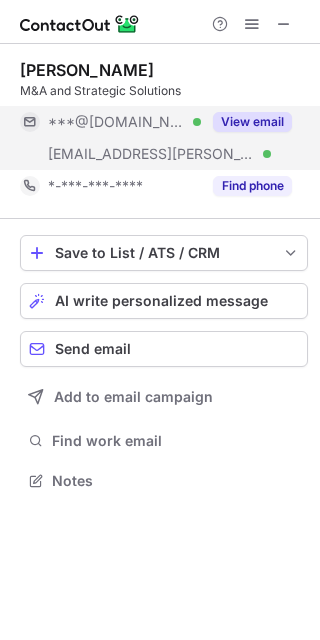 click on "[EMAIL_ADDRESS][PERSON_NAME][DOMAIN_NAME]" at bounding box center (152, 154) 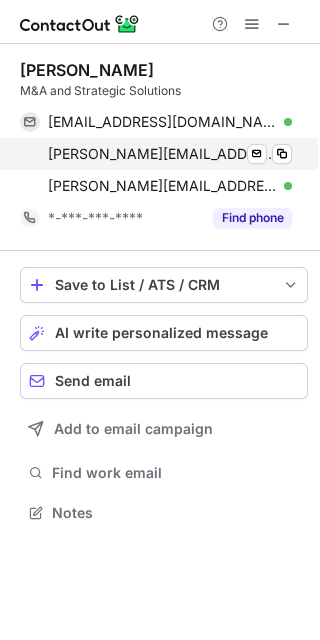 scroll, scrollTop: 9, scrollLeft: 10, axis: both 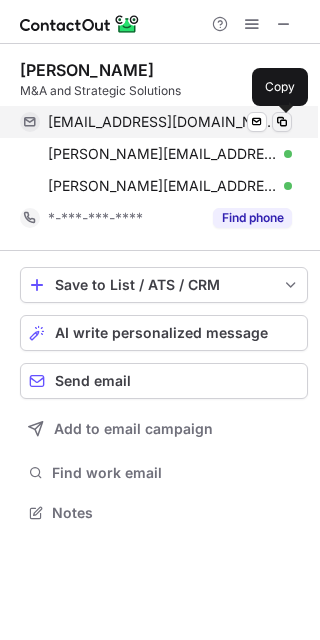click at bounding box center (282, 122) 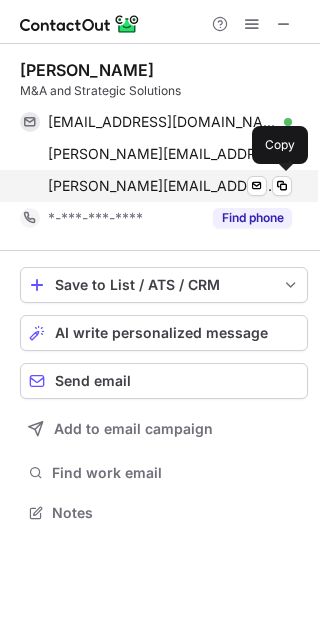click on "andrew.johnson@miller-insurance.com Verified Send email Copy" at bounding box center (156, 186) 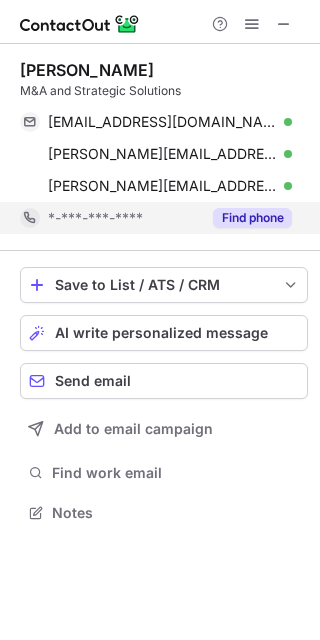 click on "*-***-***-****" at bounding box center (110, 218) 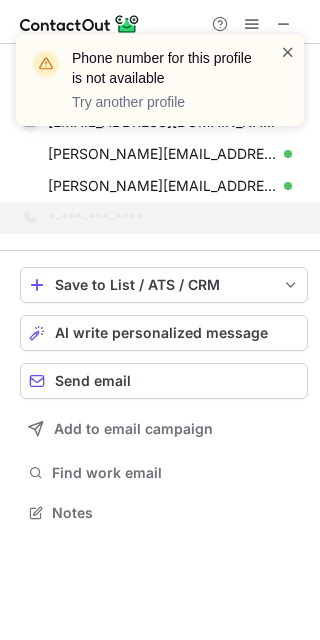 click at bounding box center (288, 52) 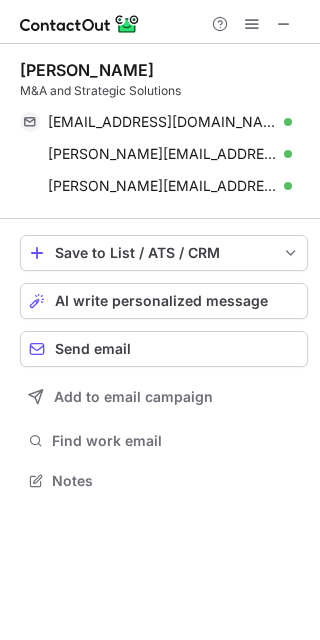 scroll, scrollTop: 466, scrollLeft: 320, axis: both 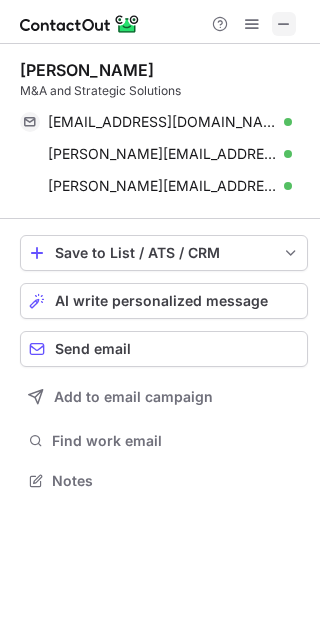 click at bounding box center (284, 24) 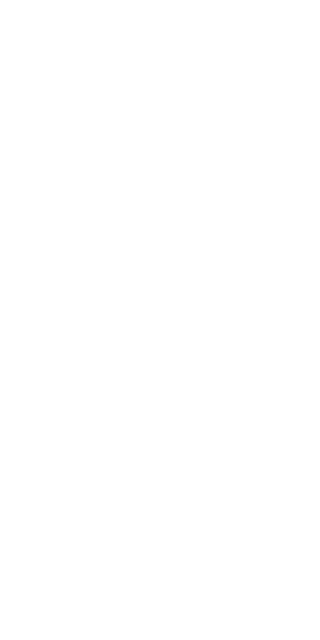 scroll, scrollTop: 0, scrollLeft: 0, axis: both 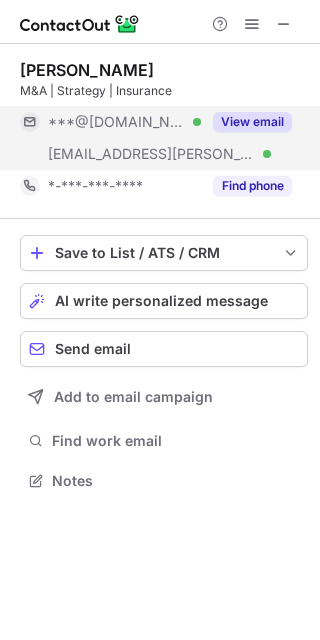 click on "***@miller-insurance.com Verified" at bounding box center [110, 154] 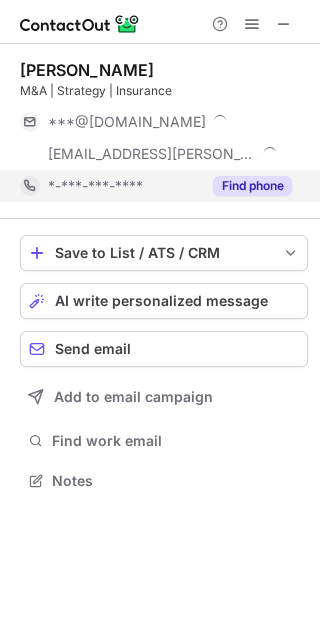 scroll, scrollTop: 9, scrollLeft: 10, axis: both 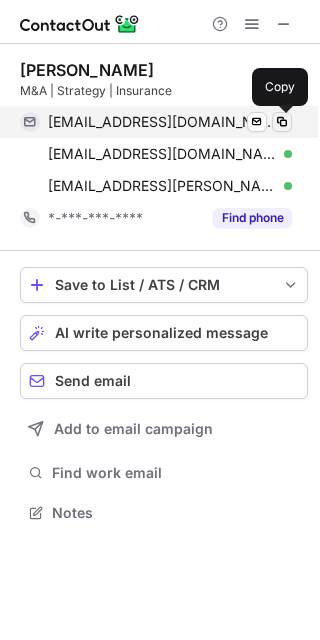 click at bounding box center (282, 122) 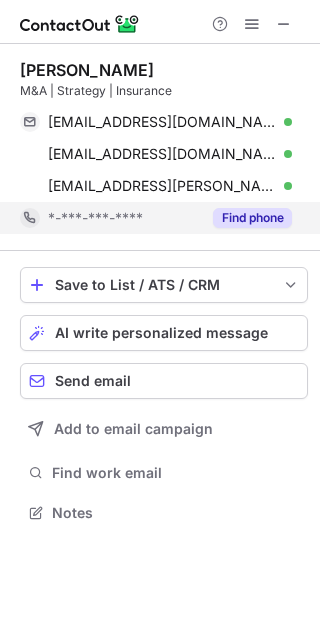 click on "*-***-***-****" at bounding box center (124, 218) 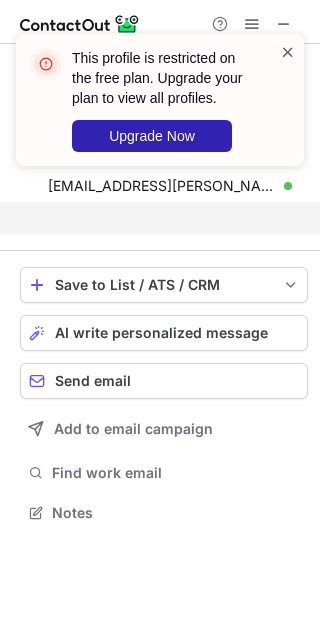 click at bounding box center (288, 52) 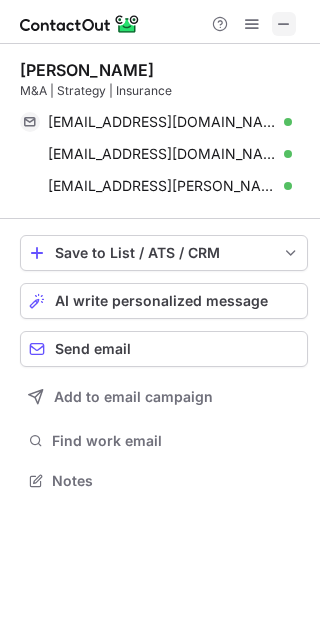 click at bounding box center [284, 24] 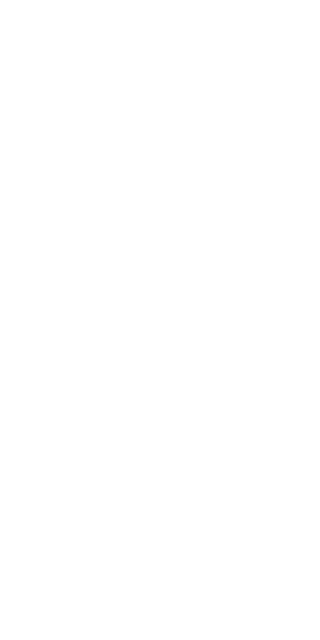 scroll, scrollTop: 0, scrollLeft: 0, axis: both 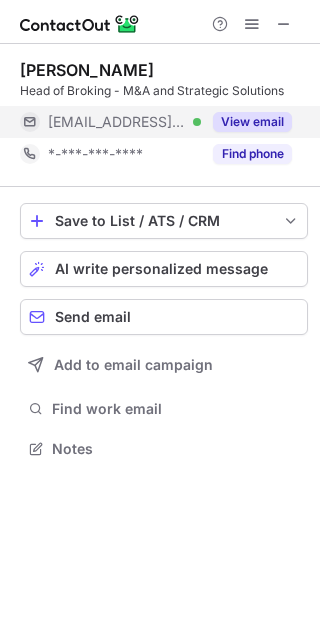 click on "[EMAIL_ADDRESS][PERSON_NAME][DOMAIN_NAME] Verified" at bounding box center [110, 122] 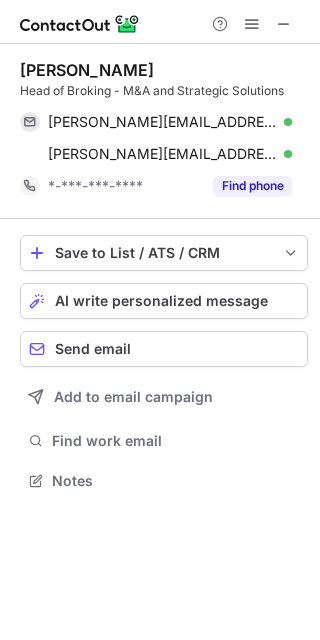 scroll, scrollTop: 9, scrollLeft: 10, axis: both 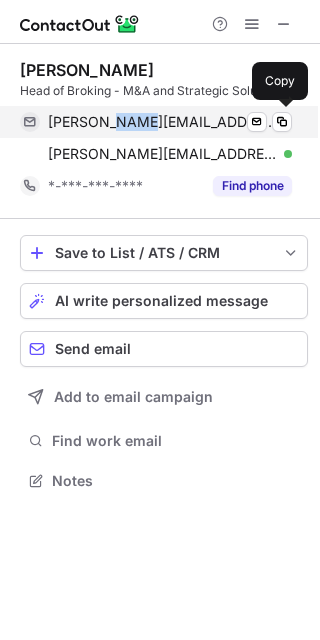 drag, startPoint x: 106, startPoint y: 123, endPoint x: 136, endPoint y: 123, distance: 30 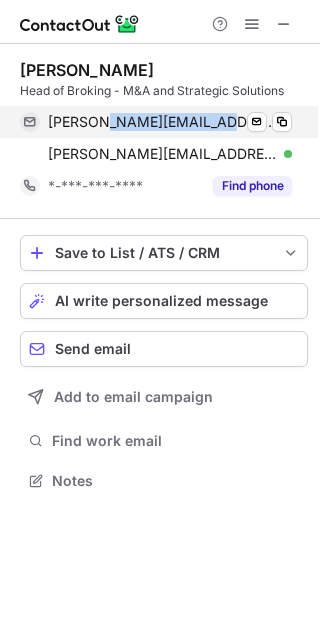 drag, startPoint x: 102, startPoint y: 124, endPoint x: 217, endPoint y: 126, distance: 115.01739 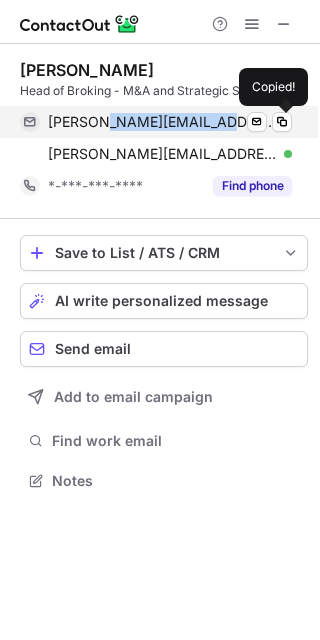 copy on "thenewmanfamily" 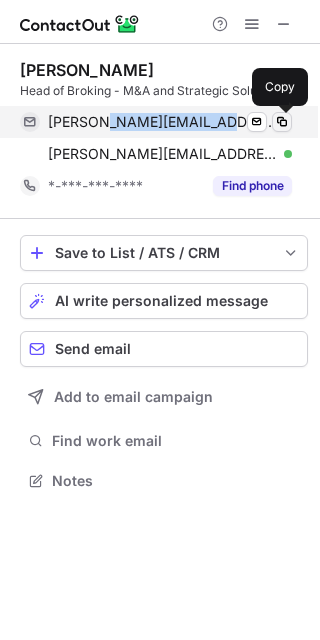 click at bounding box center [282, 122] 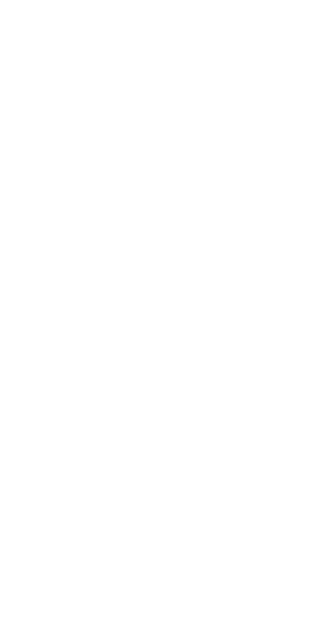 scroll, scrollTop: 0, scrollLeft: 0, axis: both 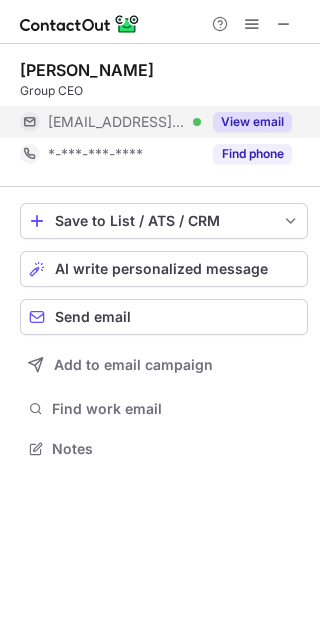 click on "***@miller-insurance.com" at bounding box center (117, 122) 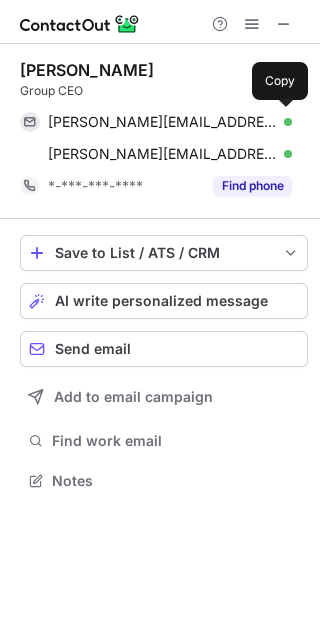 scroll, scrollTop: 9, scrollLeft: 10, axis: both 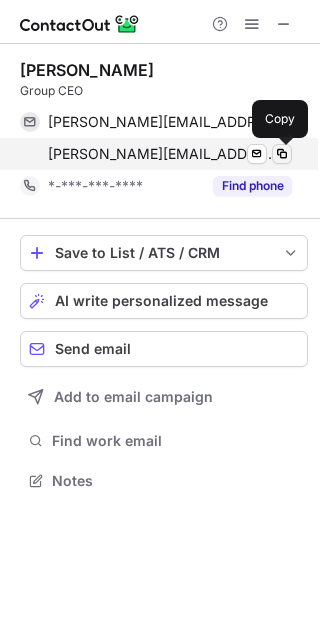 click at bounding box center (282, 154) 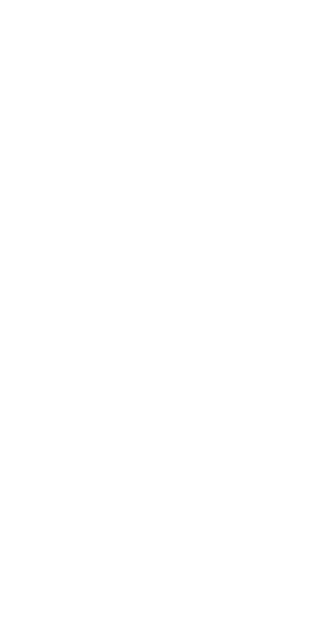 scroll, scrollTop: 0, scrollLeft: 0, axis: both 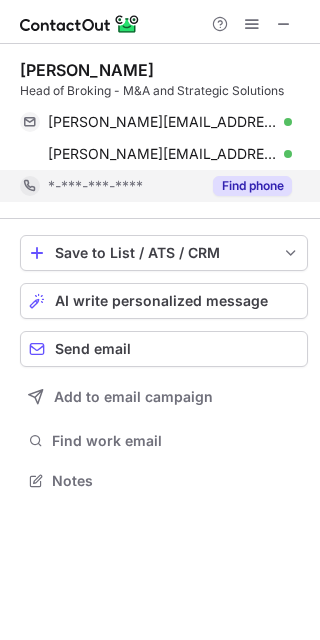 click on "*-***-***-****" at bounding box center (95, 186) 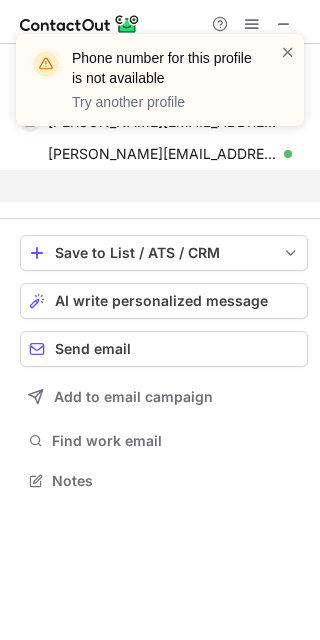 scroll, scrollTop: 434, scrollLeft: 320, axis: both 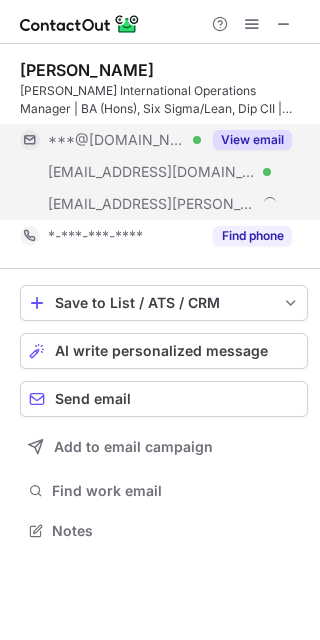 click on "***@sky.com" at bounding box center (152, 172) 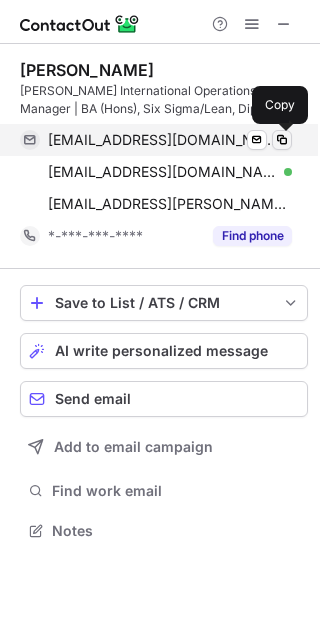 click at bounding box center (282, 140) 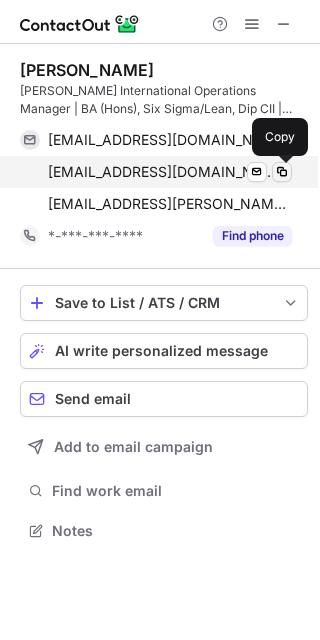 click at bounding box center (282, 172) 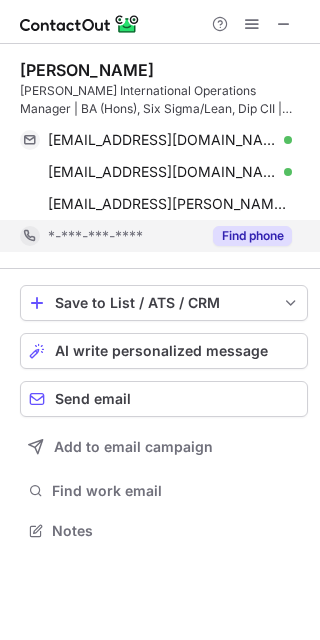 click on "*-***-***-****" at bounding box center (110, 236) 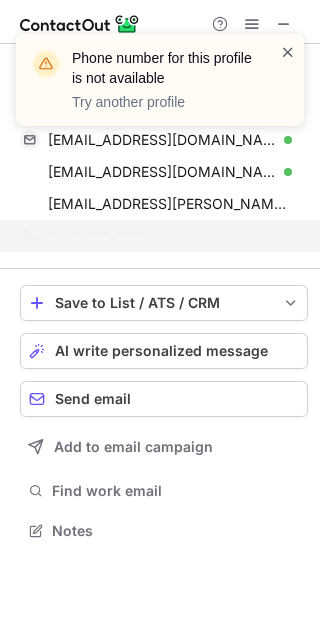 click at bounding box center [288, 52] 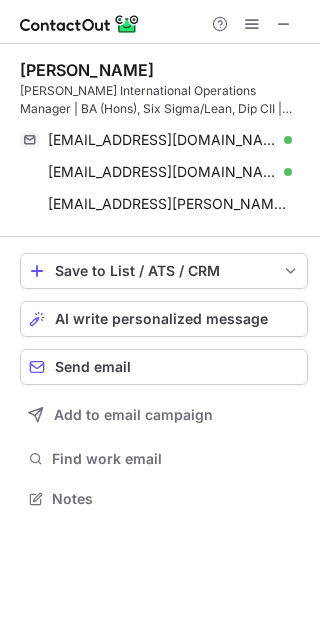 scroll, scrollTop: 484, scrollLeft: 320, axis: both 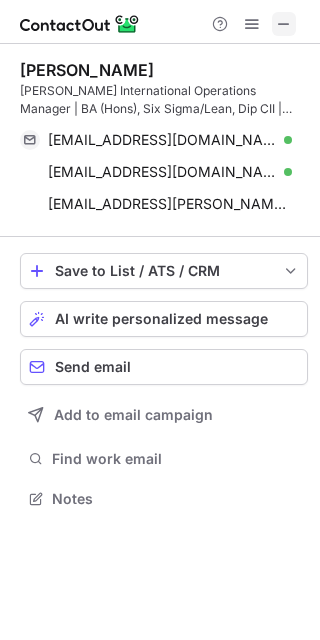 click at bounding box center (284, 24) 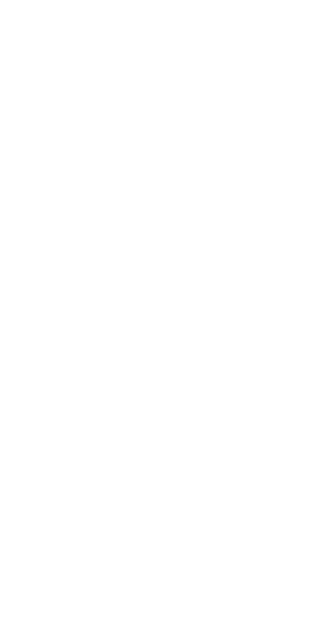 scroll, scrollTop: 0, scrollLeft: 0, axis: both 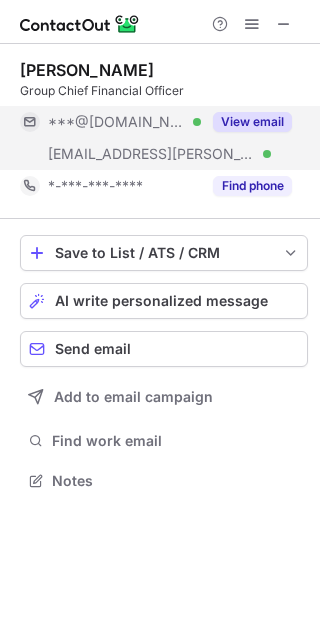 click on "[EMAIL_ADDRESS][PERSON_NAME][DOMAIN_NAME]" at bounding box center [152, 154] 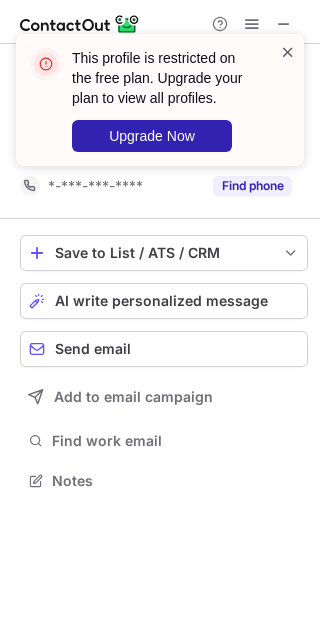 click at bounding box center [288, 52] 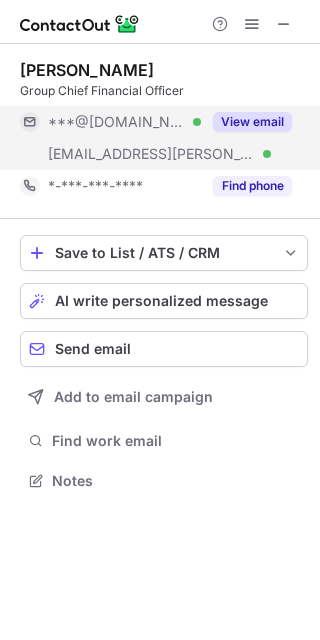 click on "***@gmail.com" at bounding box center (117, 122) 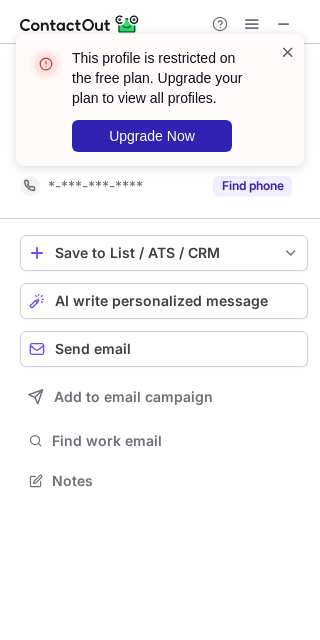 click at bounding box center (288, 52) 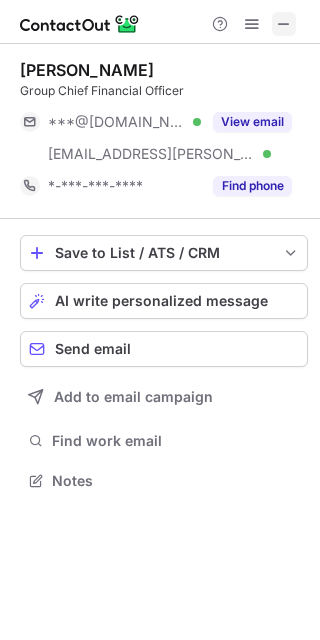 click at bounding box center [284, 24] 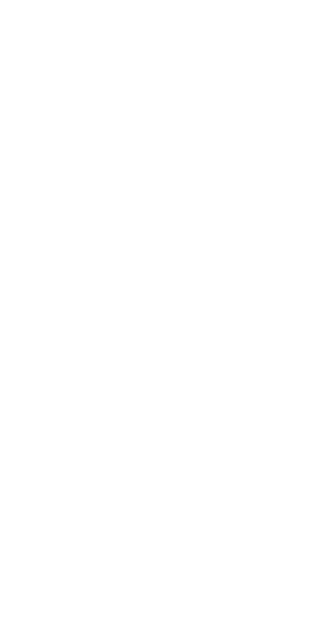 scroll, scrollTop: 0, scrollLeft: 0, axis: both 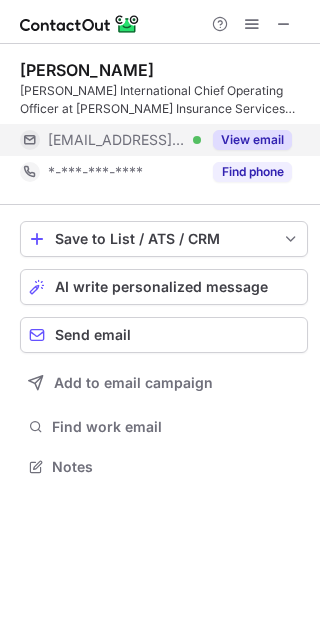 click on "[EMAIL_ADDRESS][PERSON_NAME][DOMAIN_NAME]" at bounding box center [117, 140] 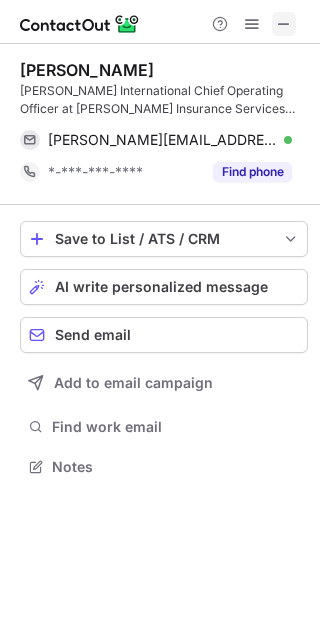 click at bounding box center [284, 24] 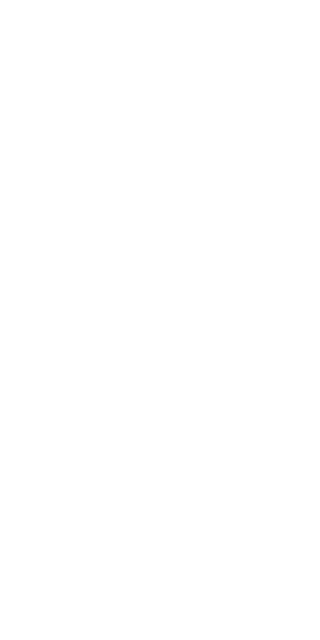scroll, scrollTop: 0, scrollLeft: 0, axis: both 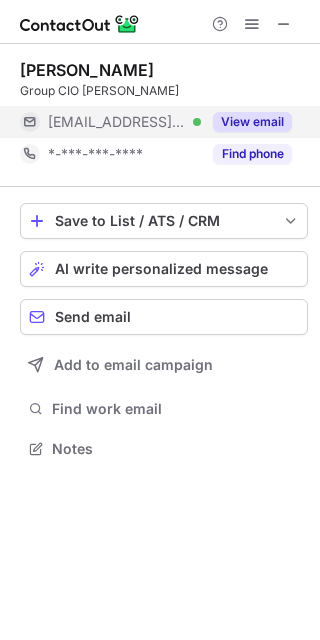 click on "***@me.com Verified" at bounding box center [124, 122] 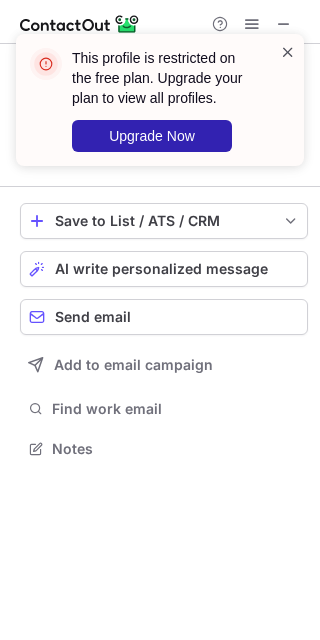 click at bounding box center [288, 52] 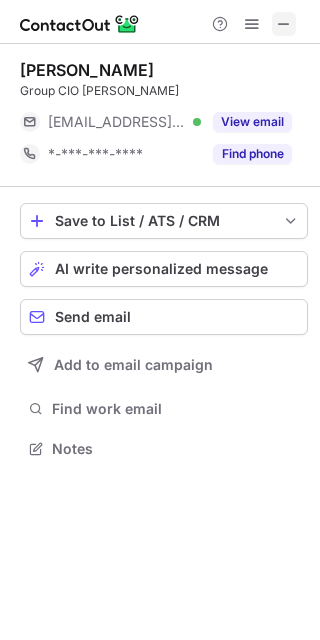 click at bounding box center (284, 24) 